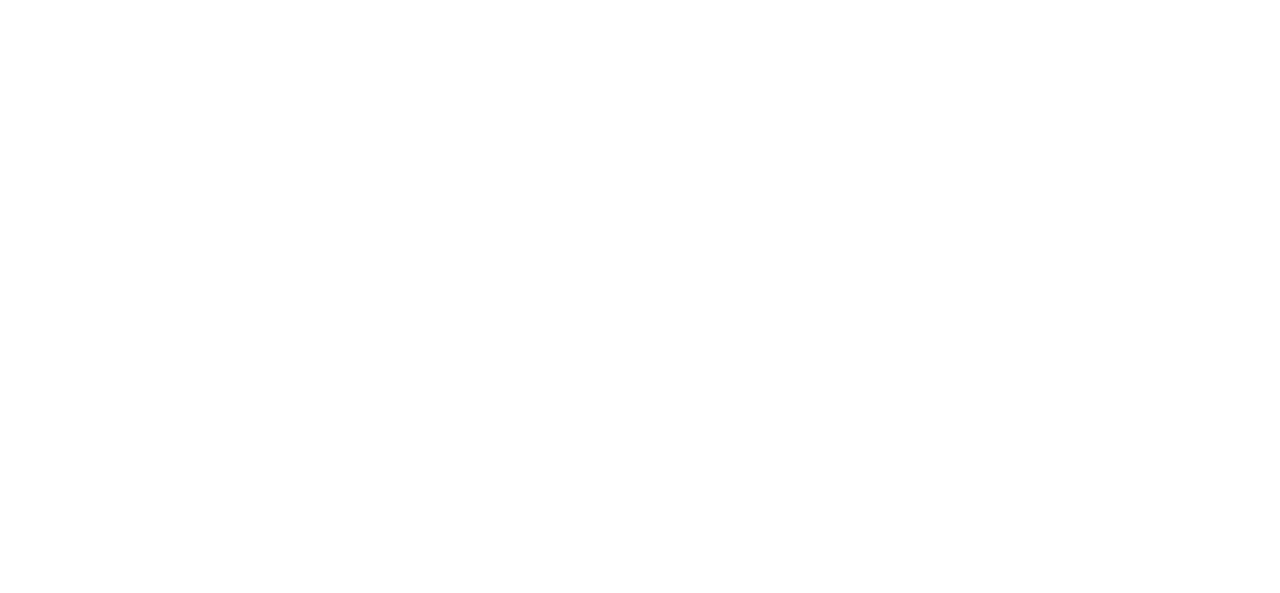 scroll, scrollTop: 0, scrollLeft: 0, axis: both 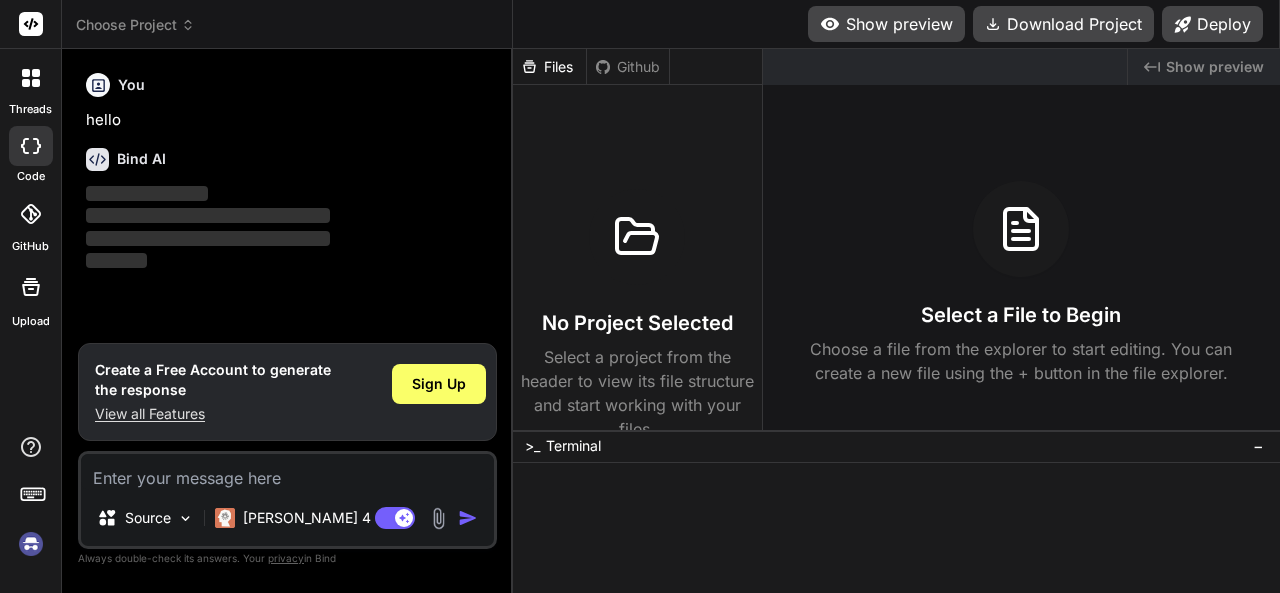 type on "x" 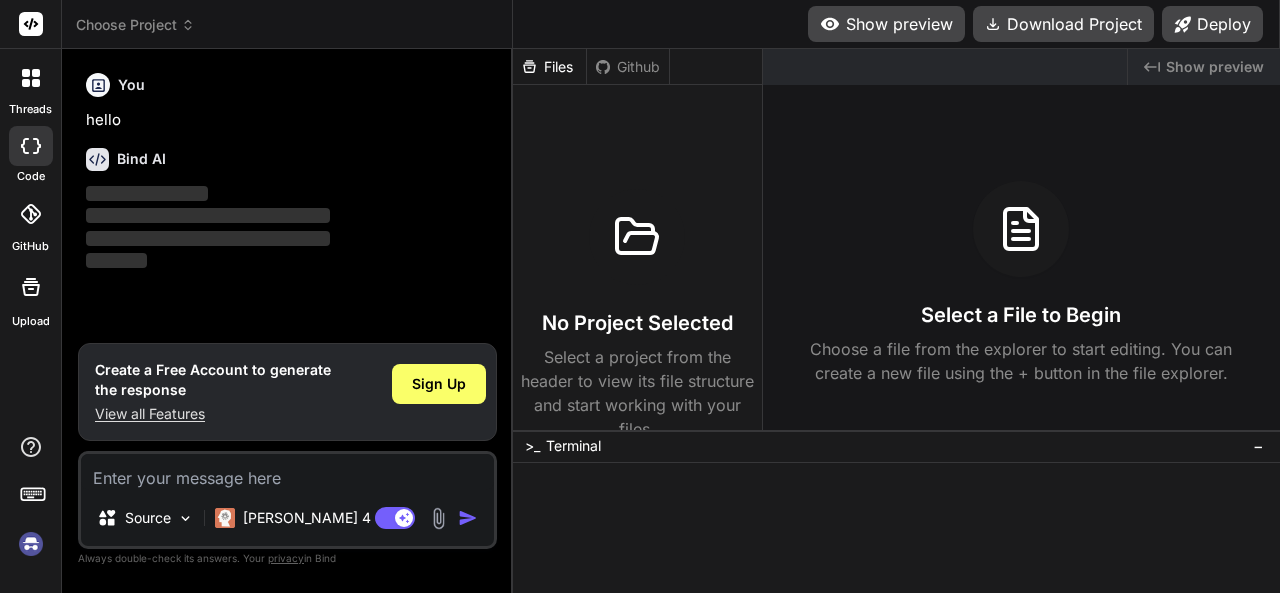 scroll, scrollTop: 0, scrollLeft: 0, axis: both 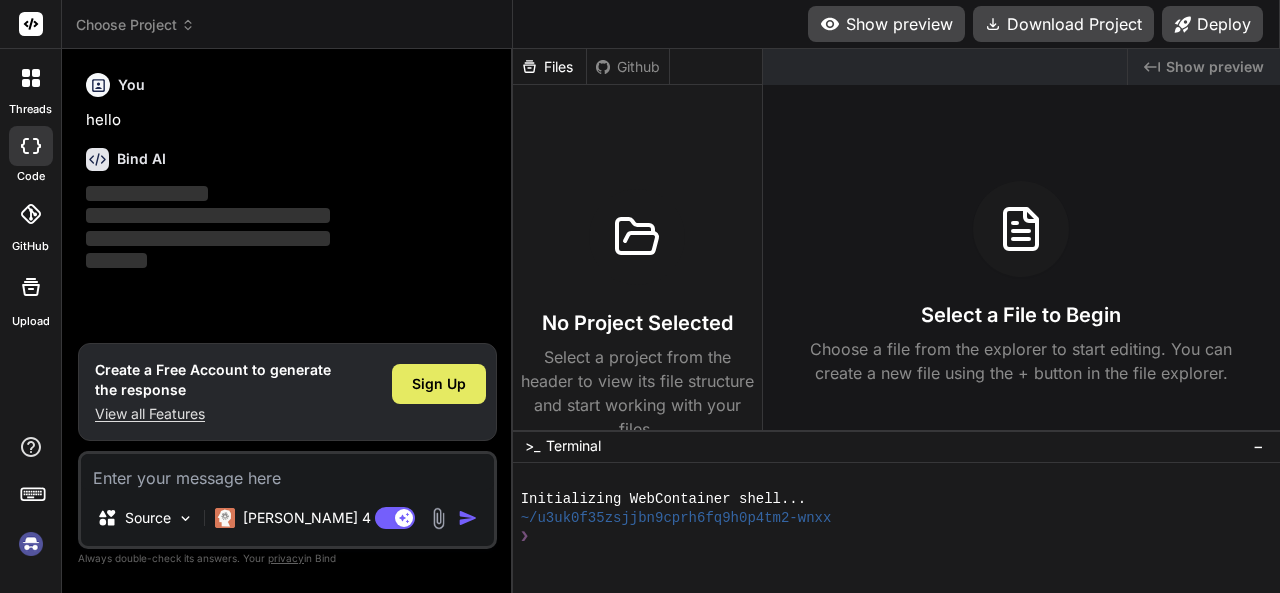 click on "Sign Up" at bounding box center (439, 384) 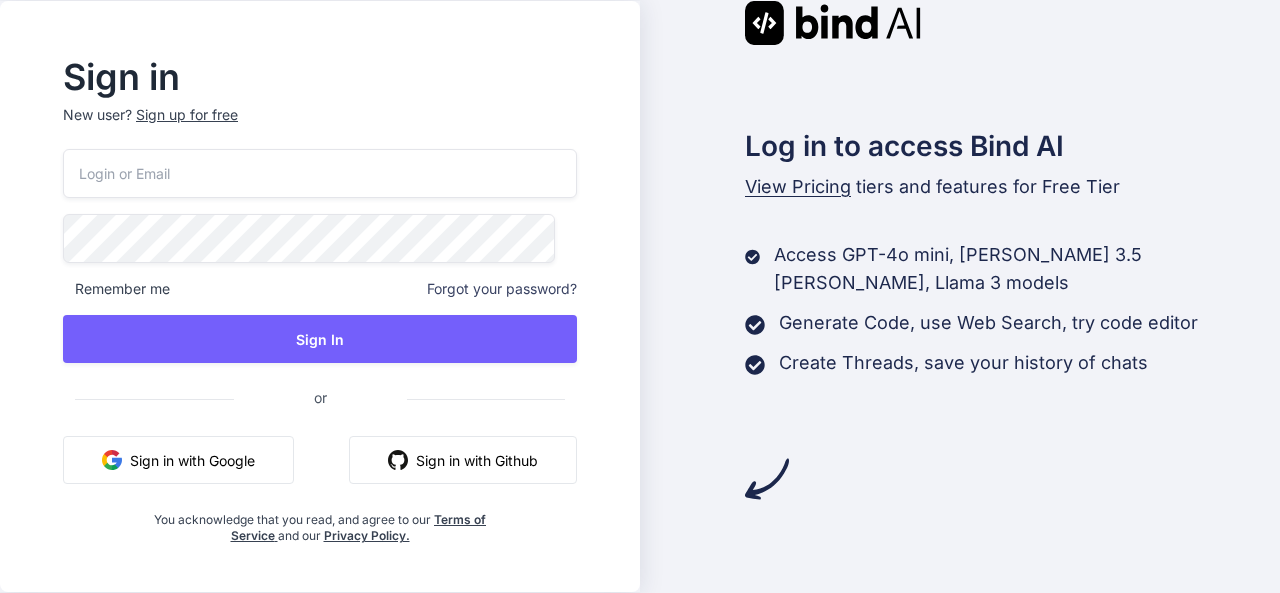 scroll, scrollTop: 0, scrollLeft: 0, axis: both 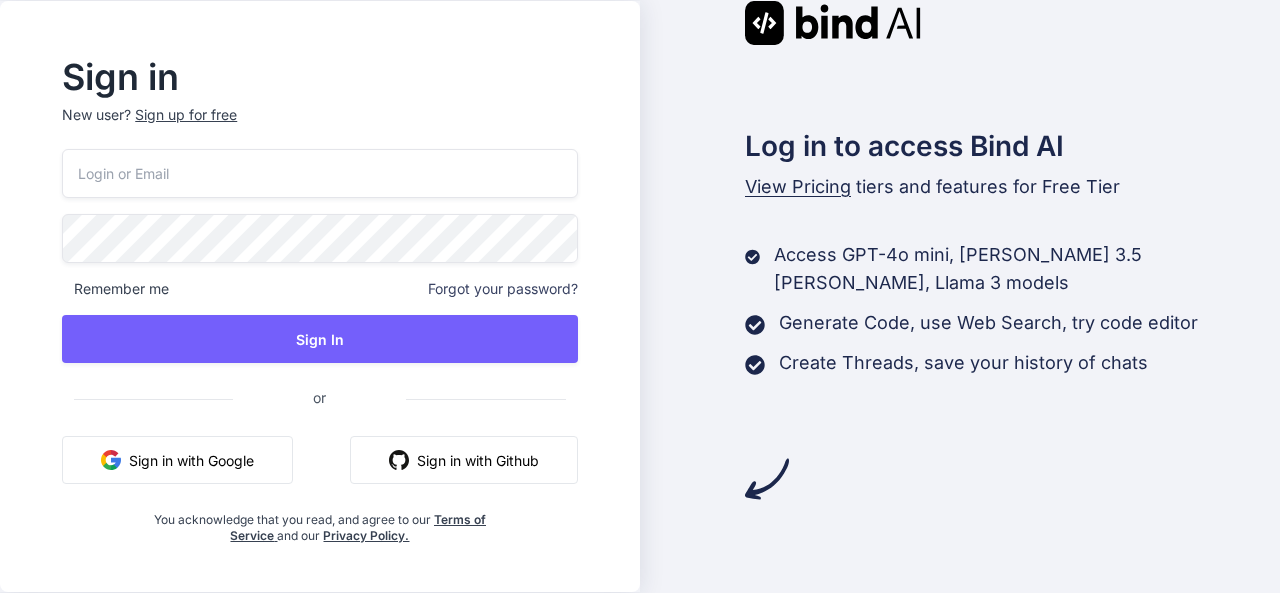 click at bounding box center [319, 173] 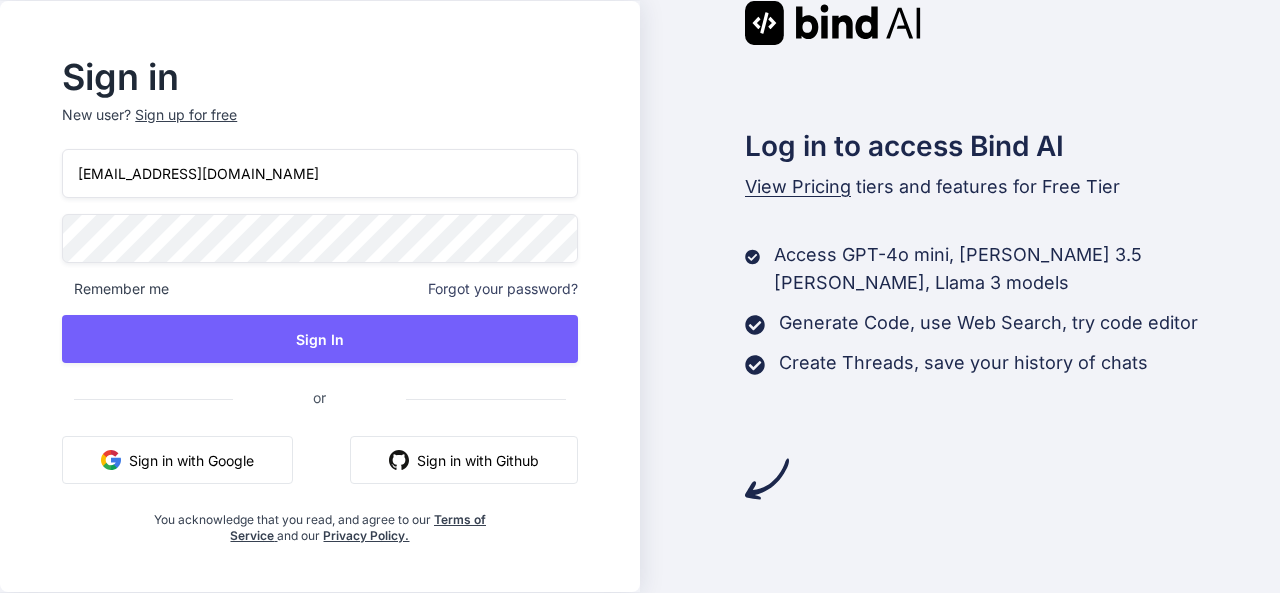type on "[EMAIL_ADDRESS][DOMAIN_NAME]" 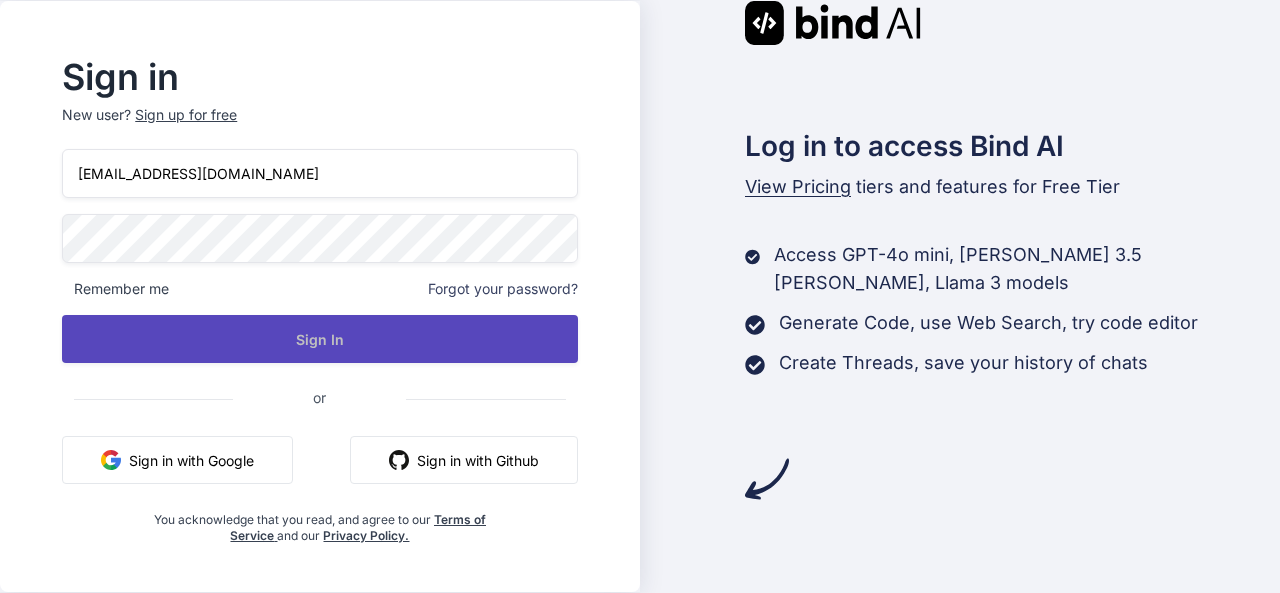 click on "Sign In" at bounding box center [319, 339] 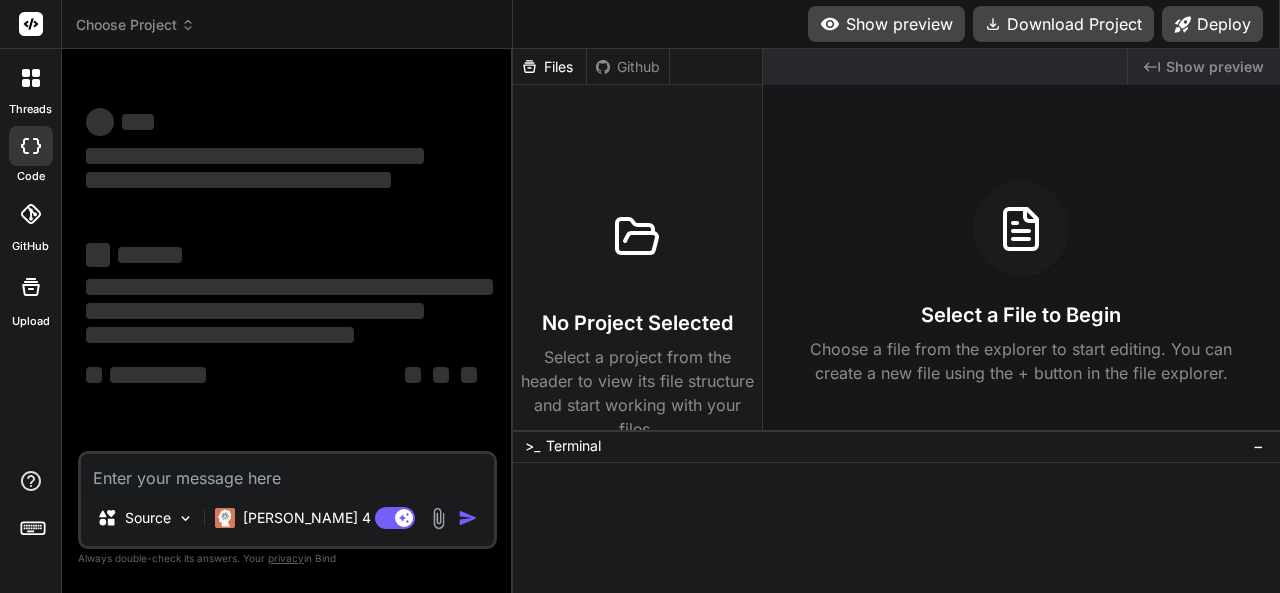 scroll, scrollTop: 0, scrollLeft: 0, axis: both 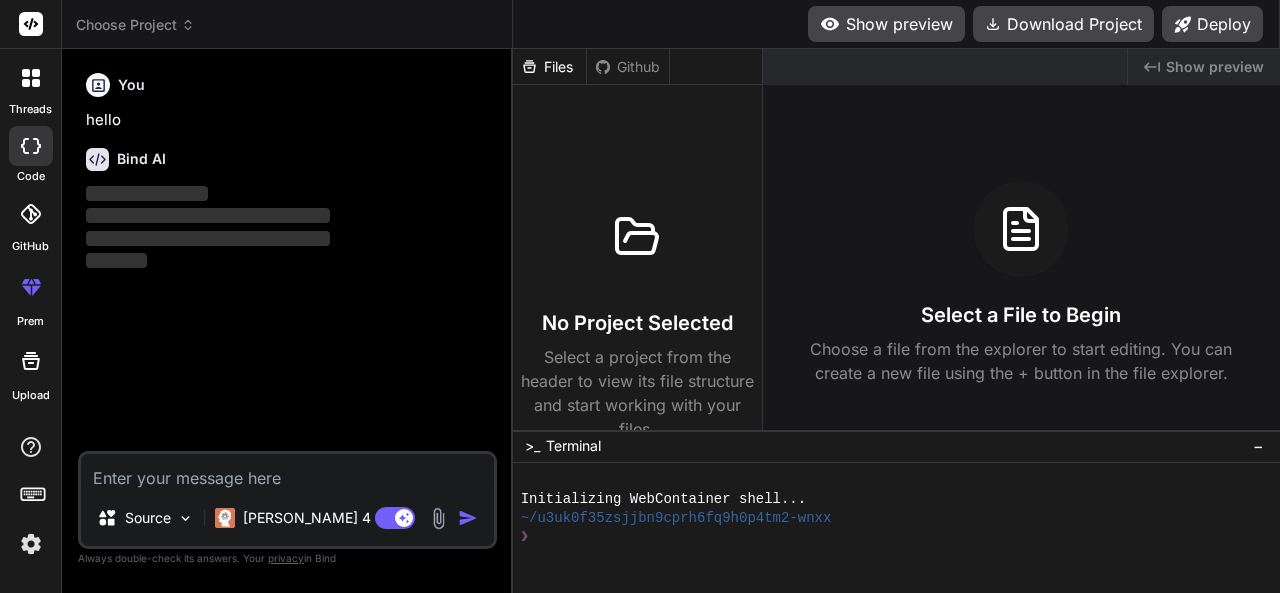 click at bounding box center [287, 472] 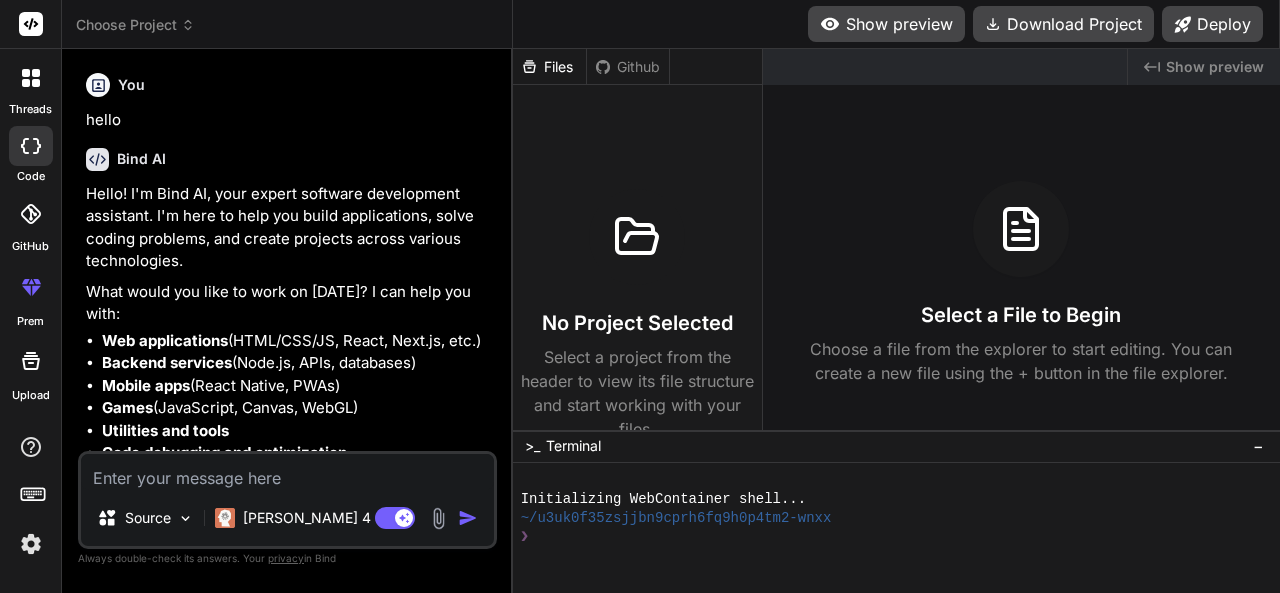 click at bounding box center [287, 472] 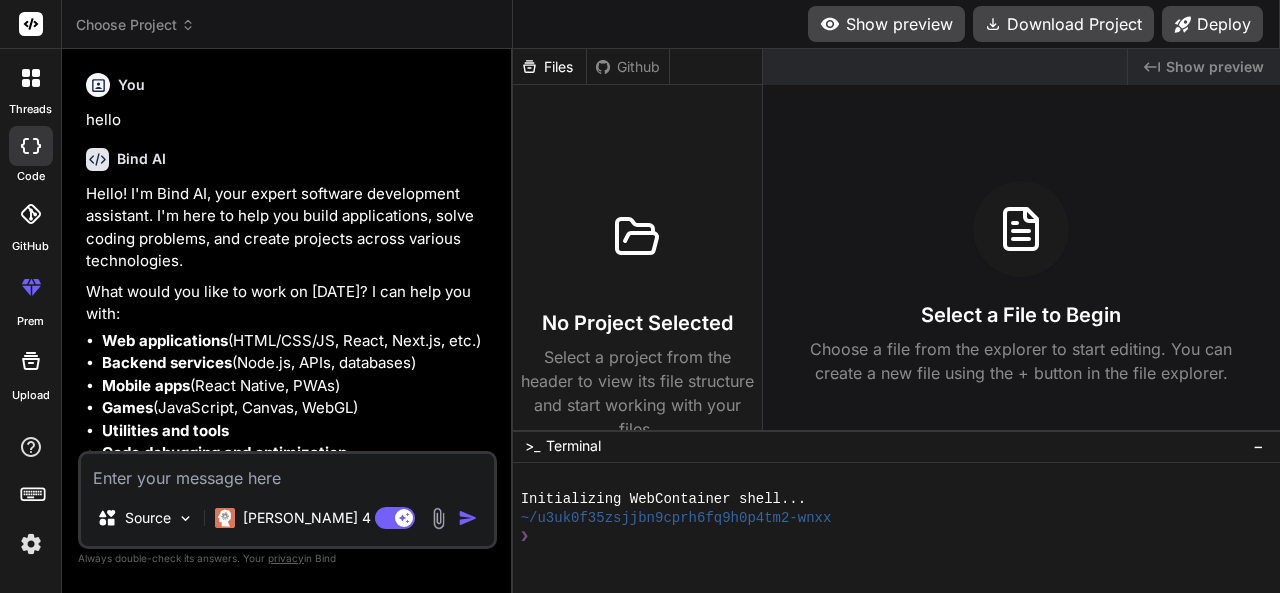 paste on "do you want to create a zoneless application without zone.js in angular" 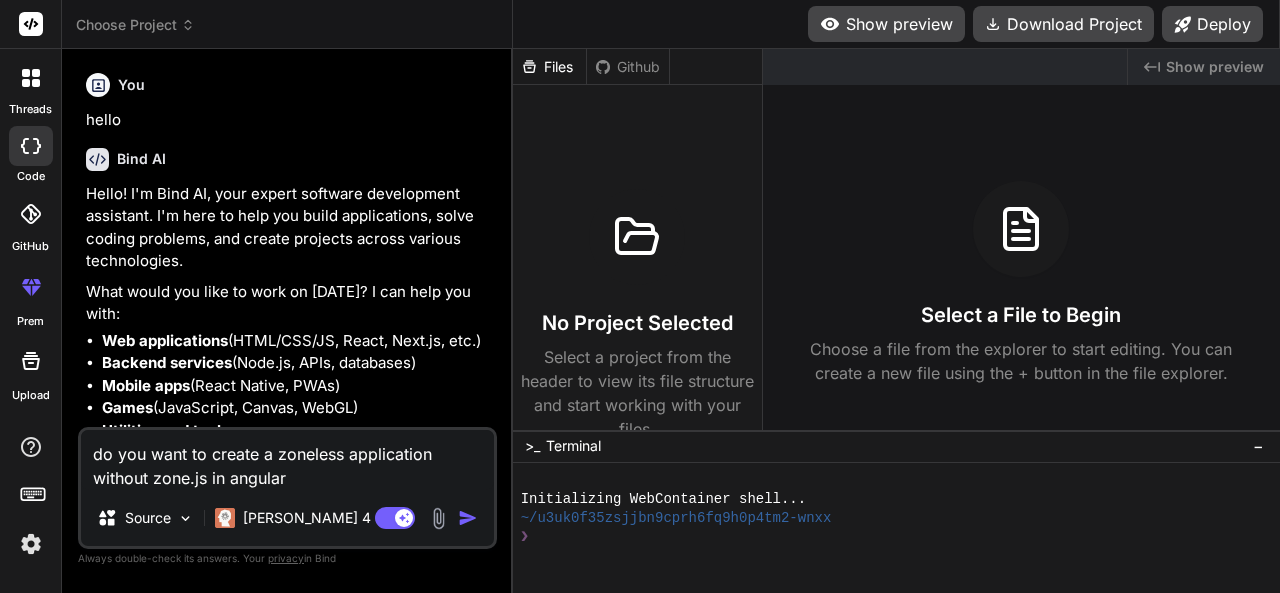 type on "do you want to create a zoneless application without zone.js in angular" 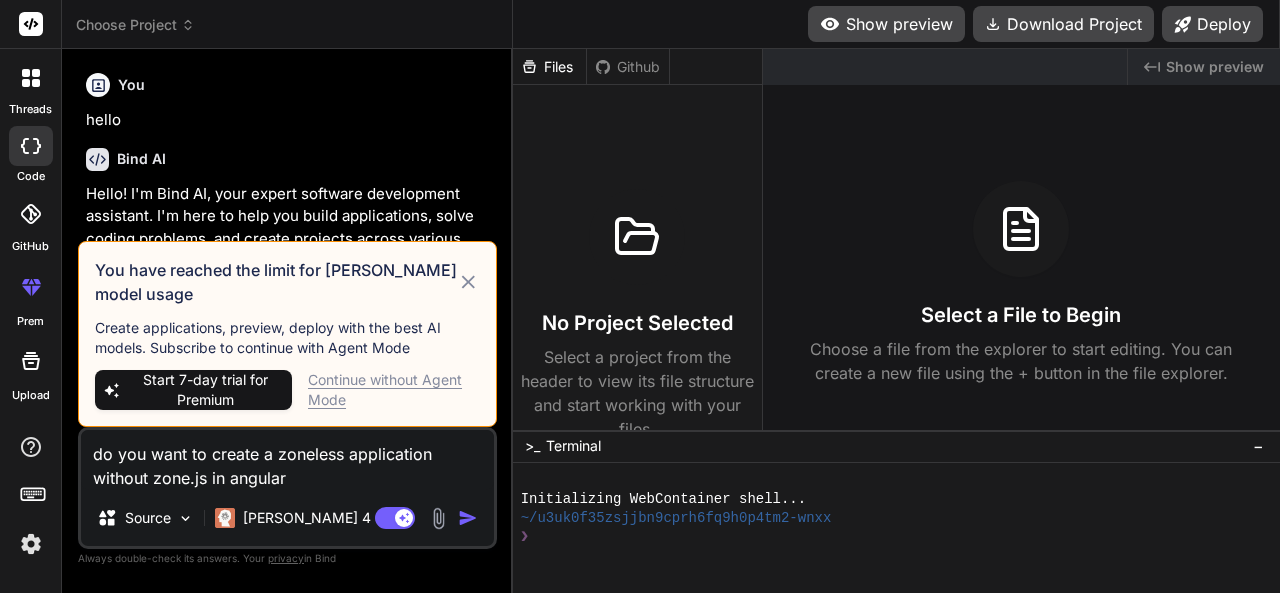 click 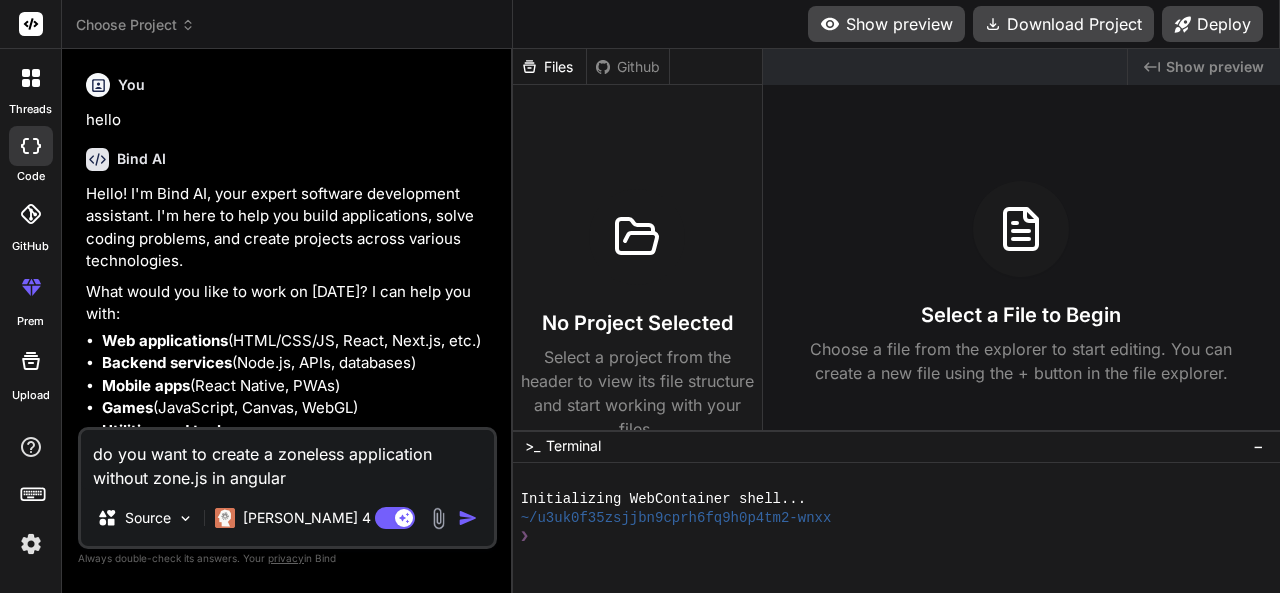click at bounding box center [468, 518] 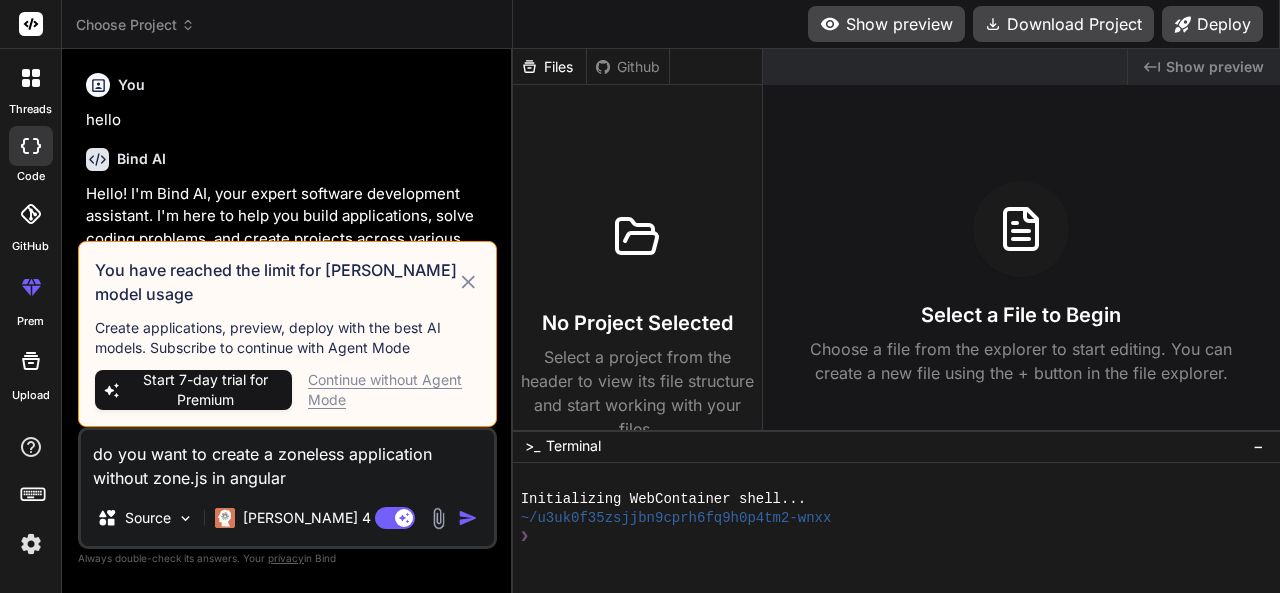 click 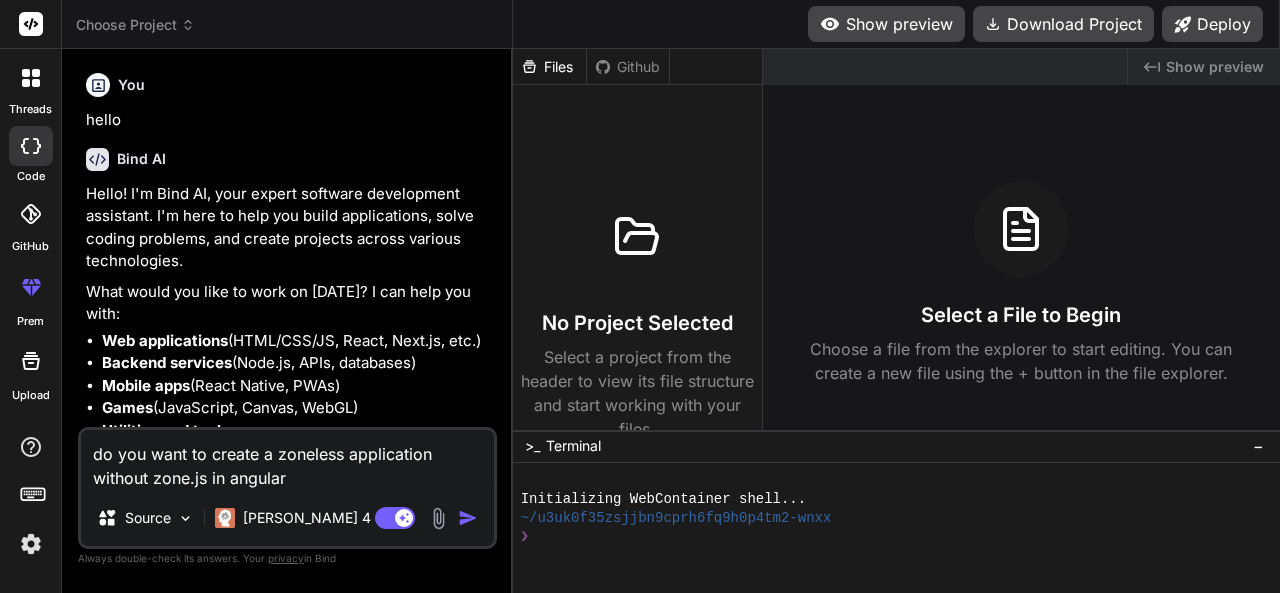 click at bounding box center [31, 544] 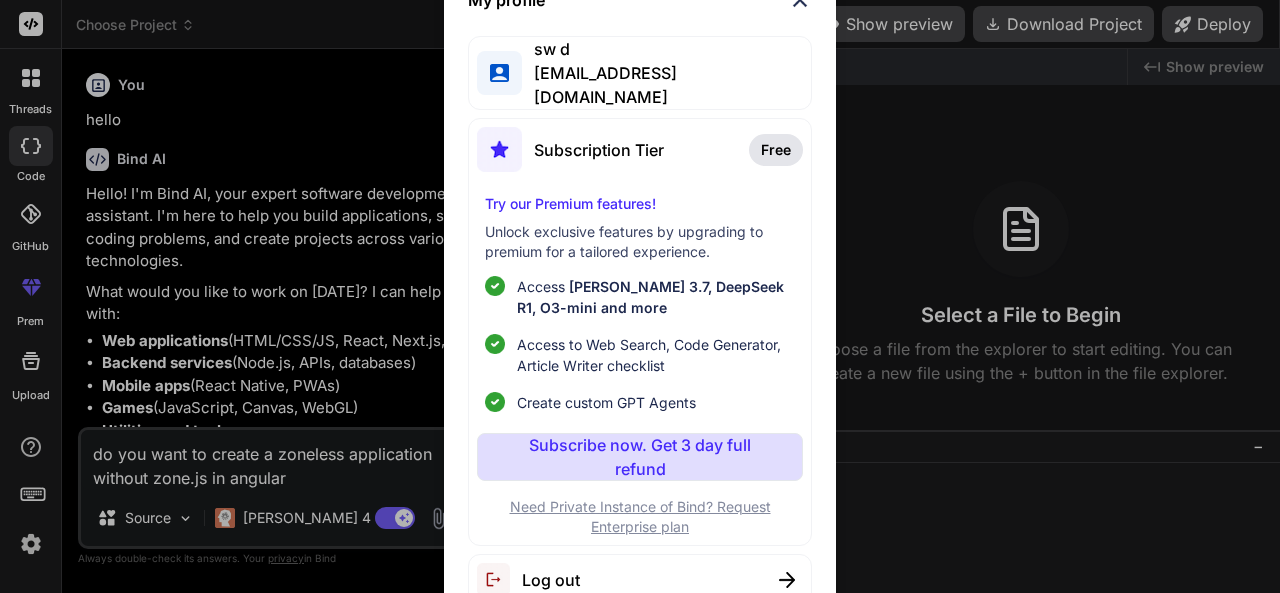 click on "Log out" at bounding box center [639, 579] 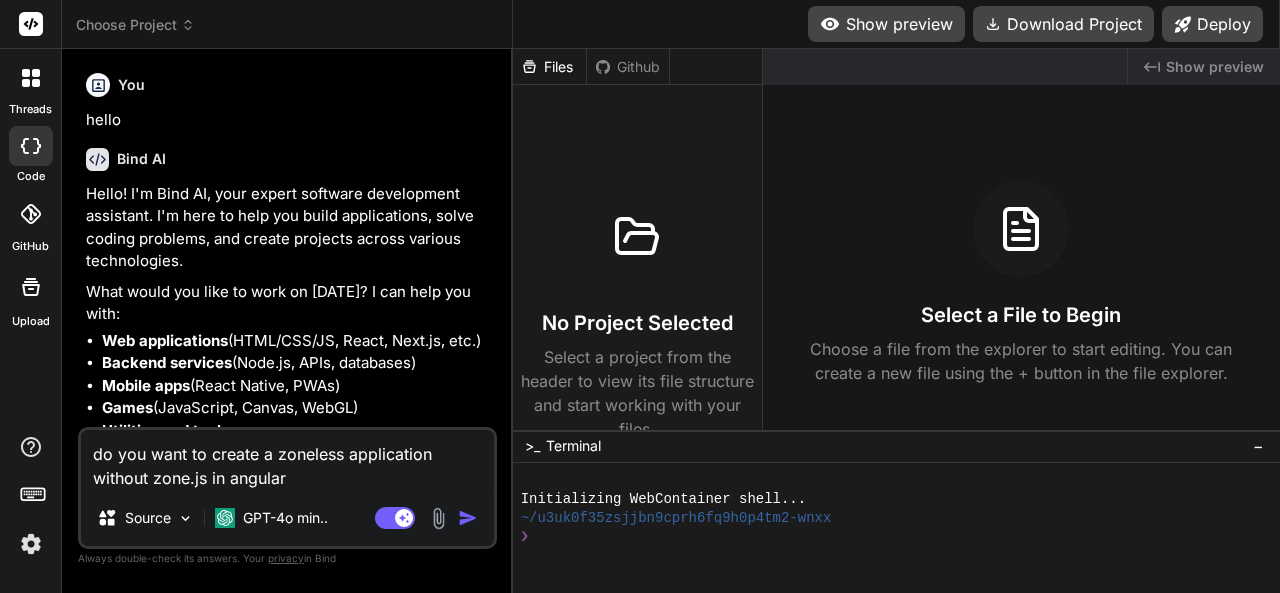scroll, scrollTop: 38, scrollLeft: 0, axis: vertical 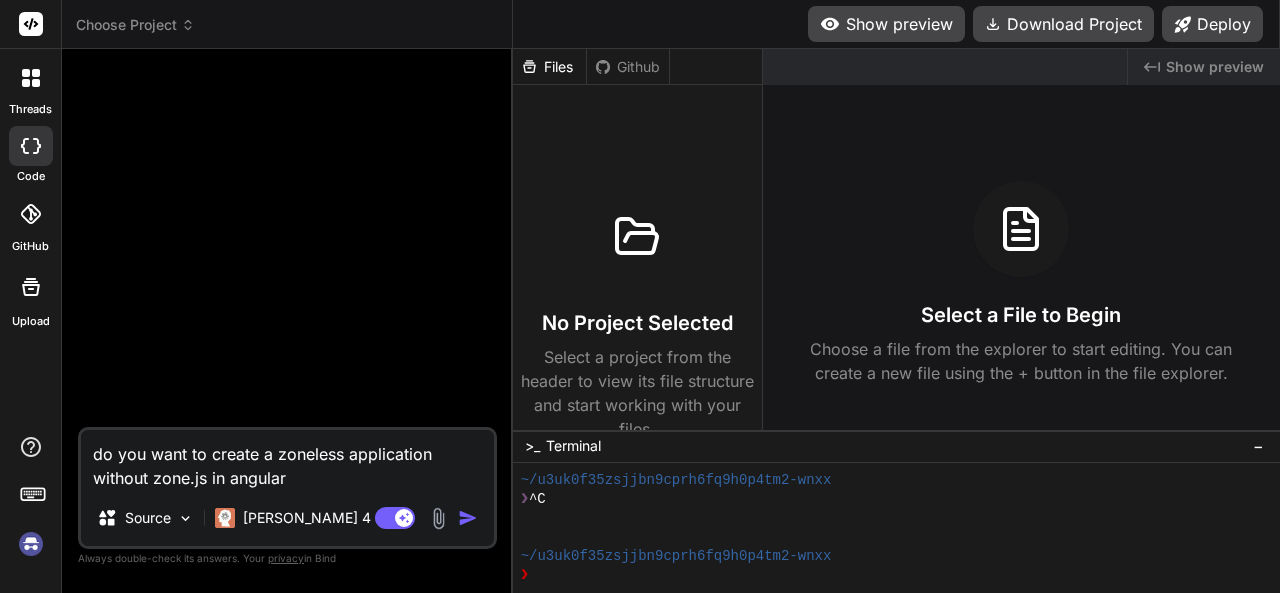 click at bounding box center (468, 518) 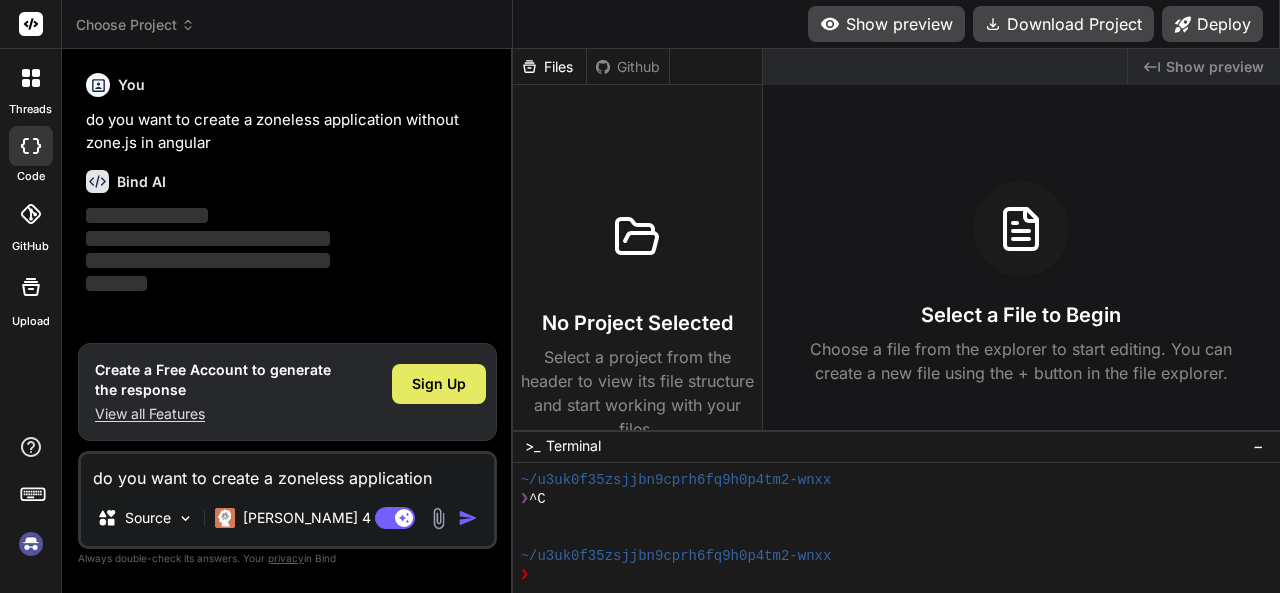 click on "Sign Up" at bounding box center (439, 384) 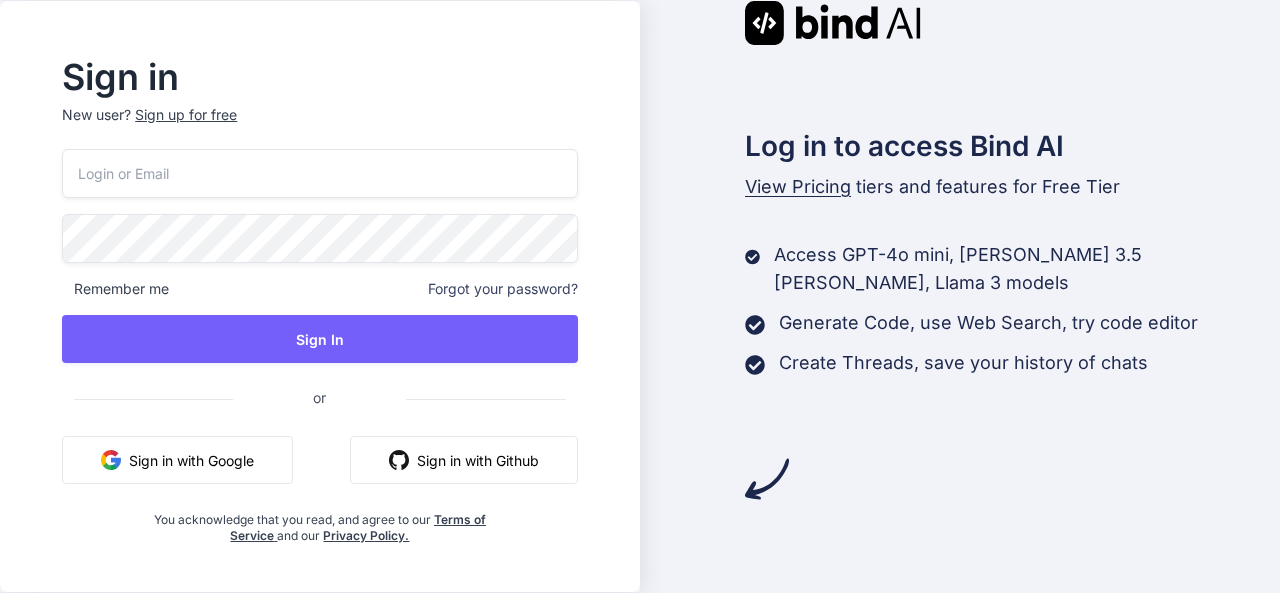 scroll, scrollTop: 0, scrollLeft: 0, axis: both 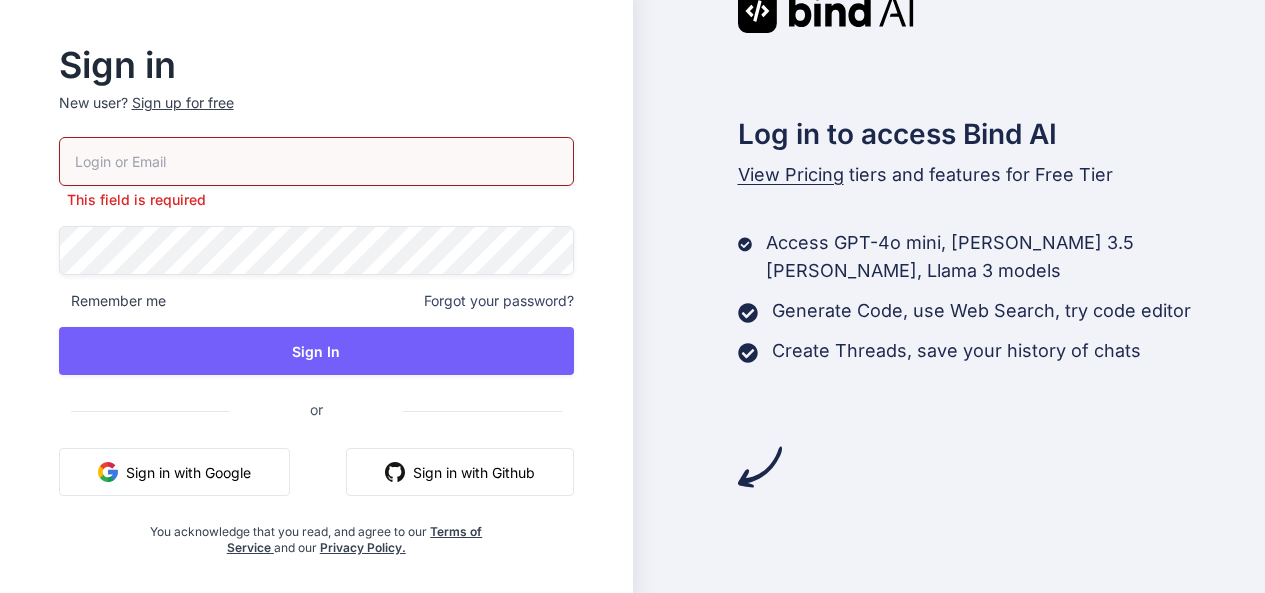 click on "Sign up for free" at bounding box center (183, 103) 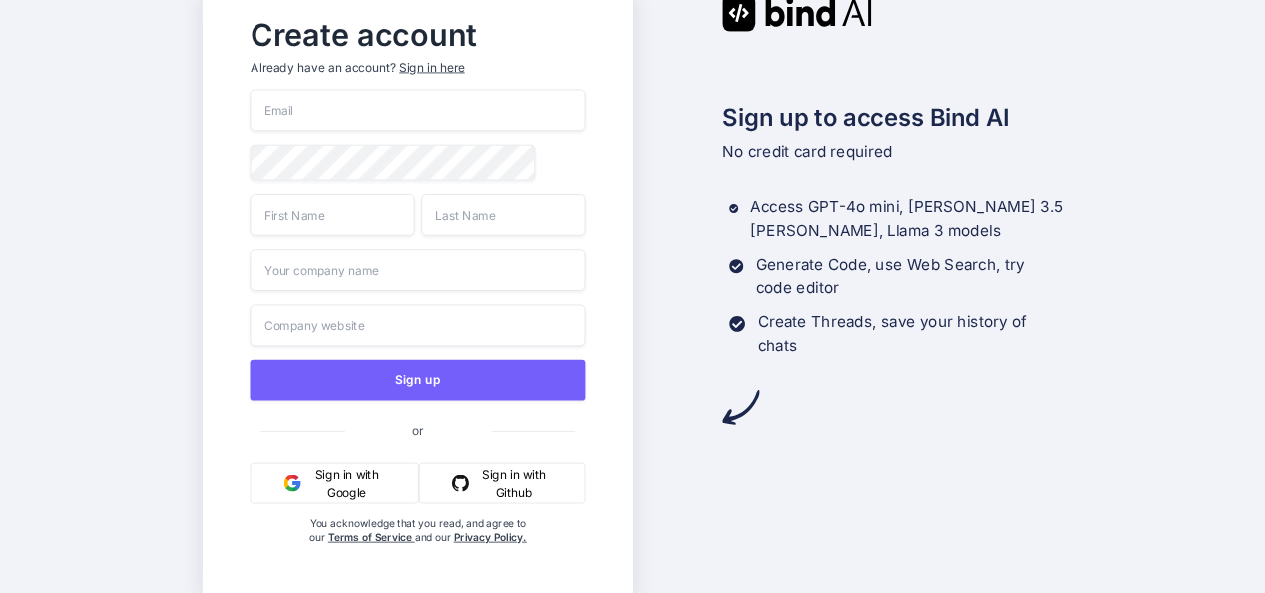 click at bounding box center (417, 111) 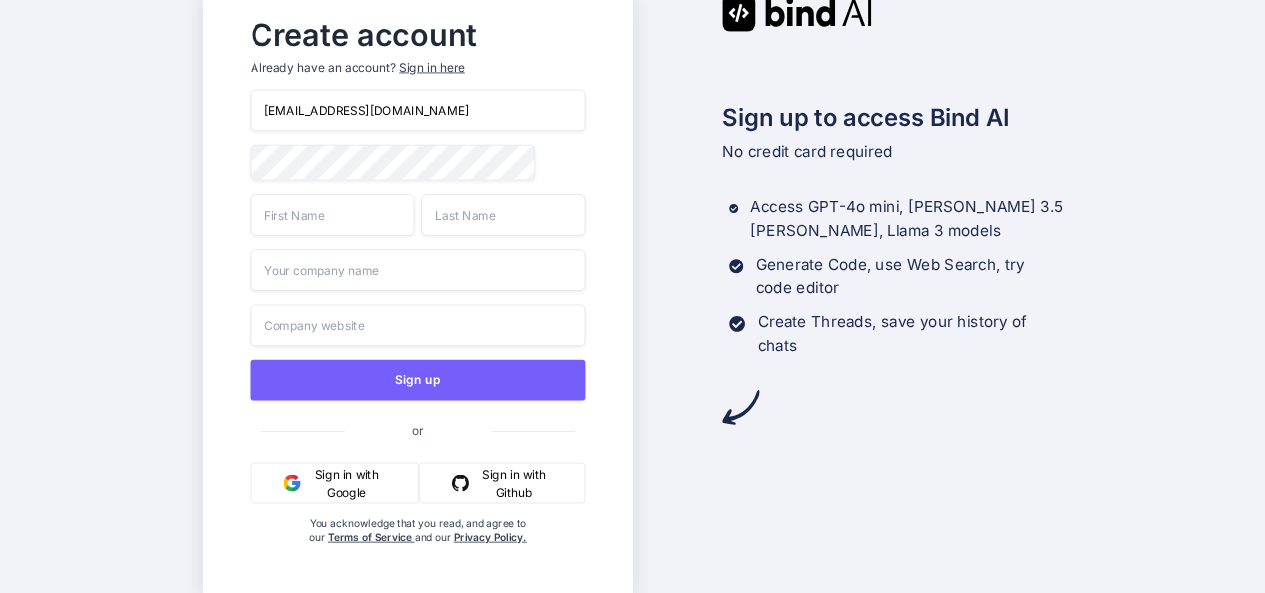 type on "[EMAIL_ADDRESS][DOMAIN_NAME]" 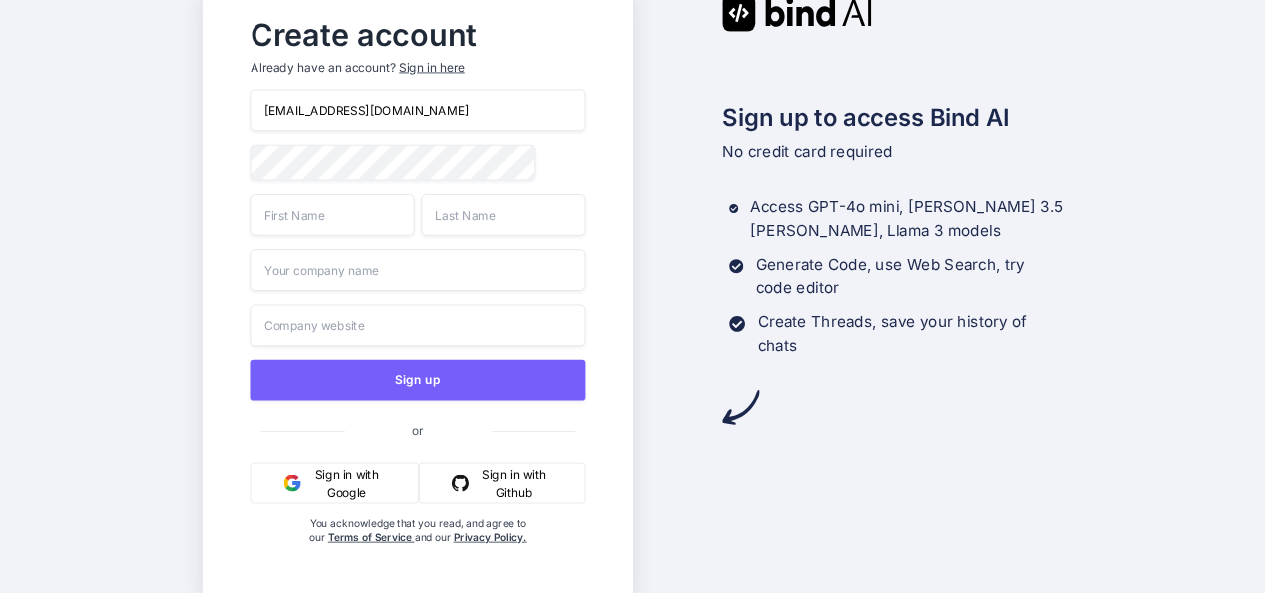 click at bounding box center (332, 215) 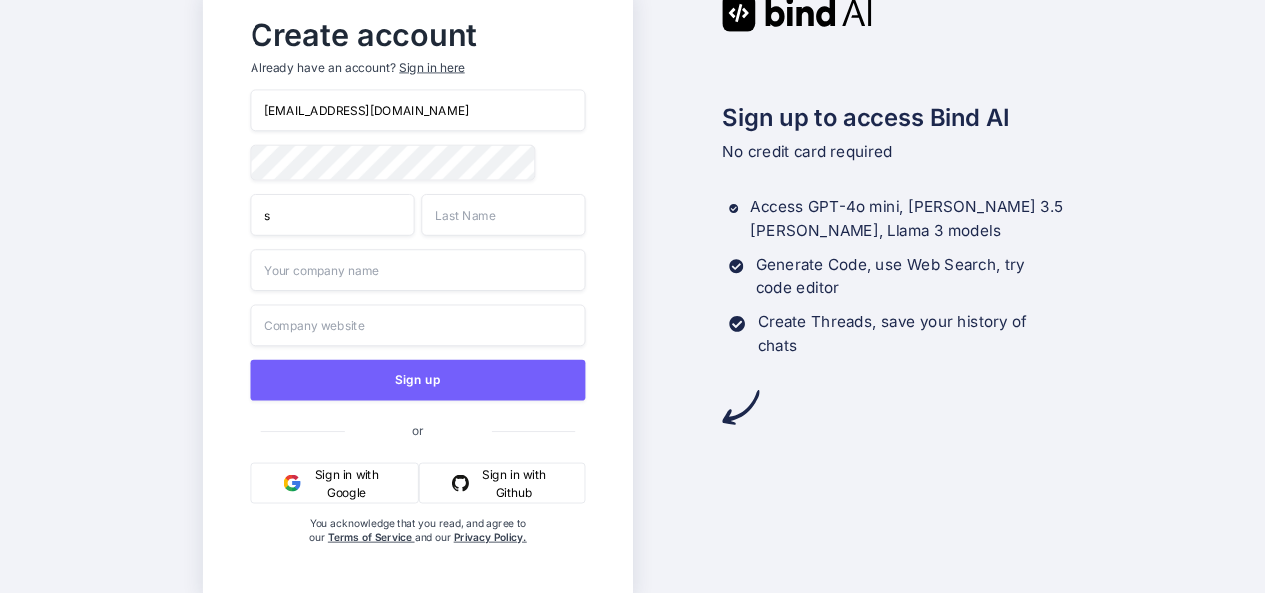 type on "s" 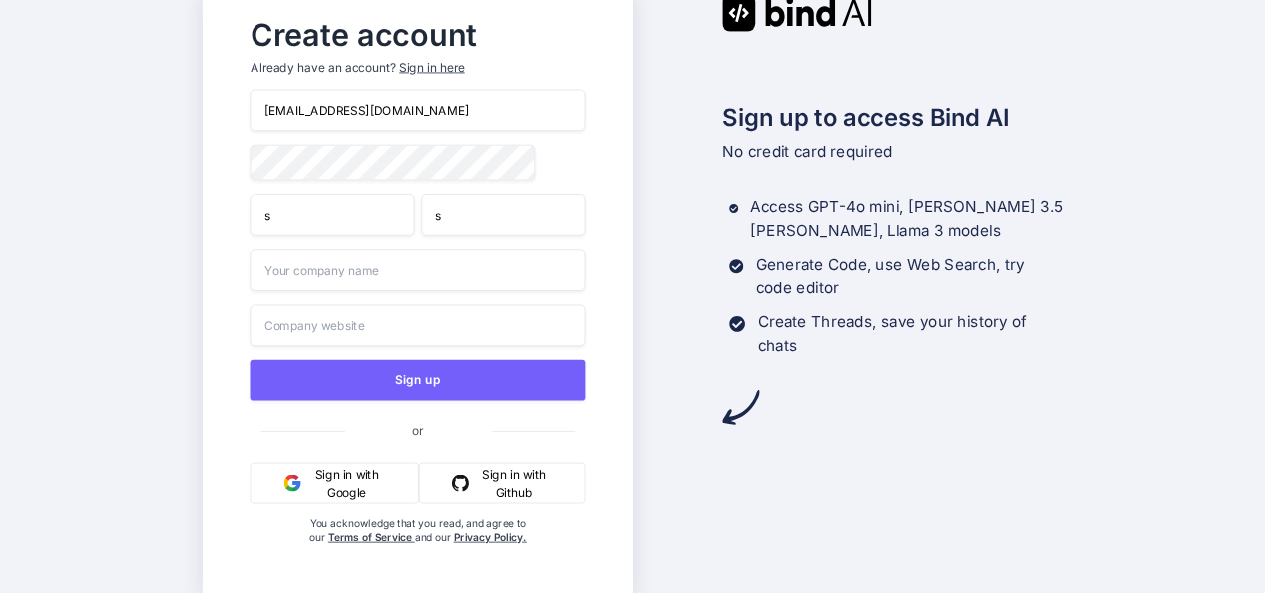 type on "s" 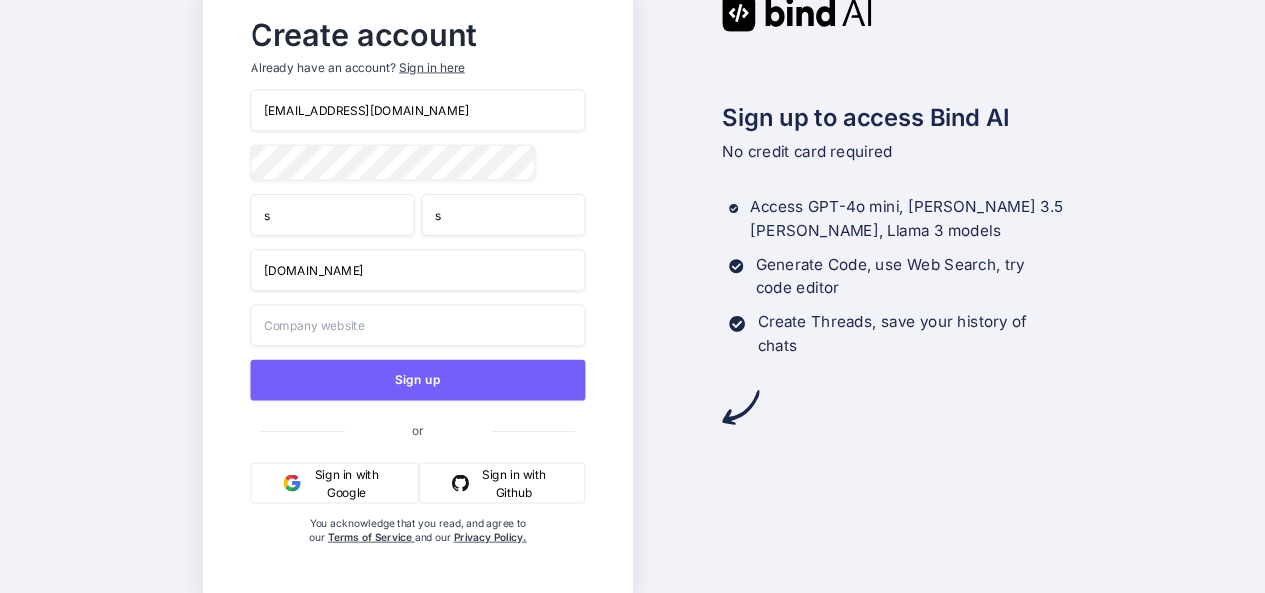 type on "s.in" 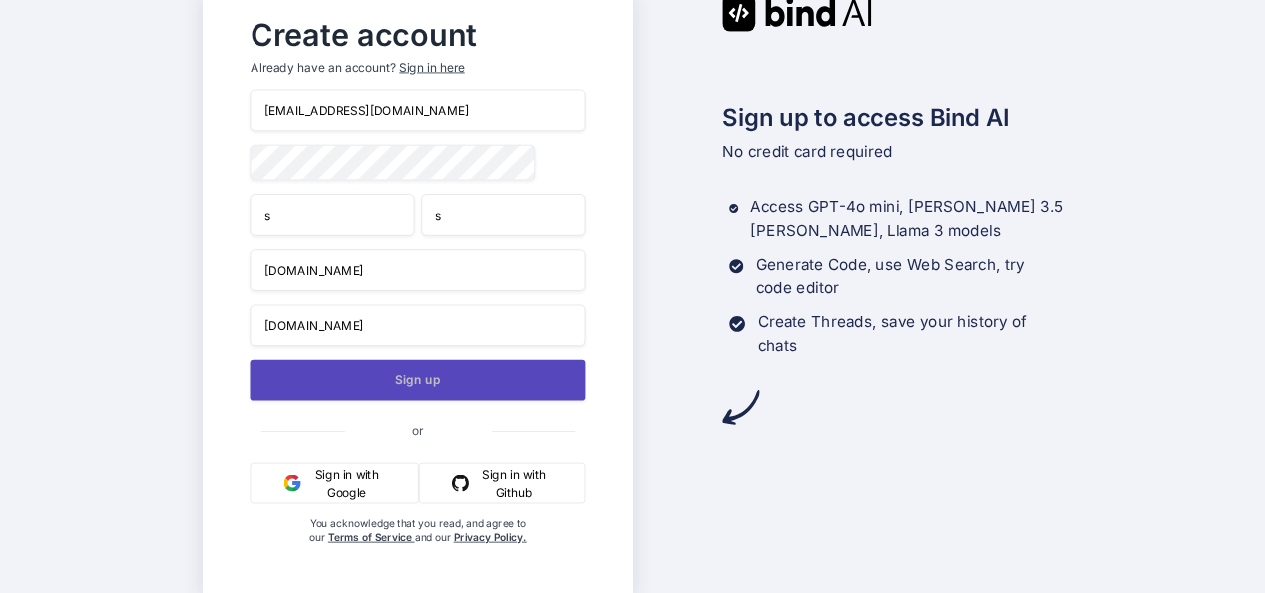 type on "dsad.in" 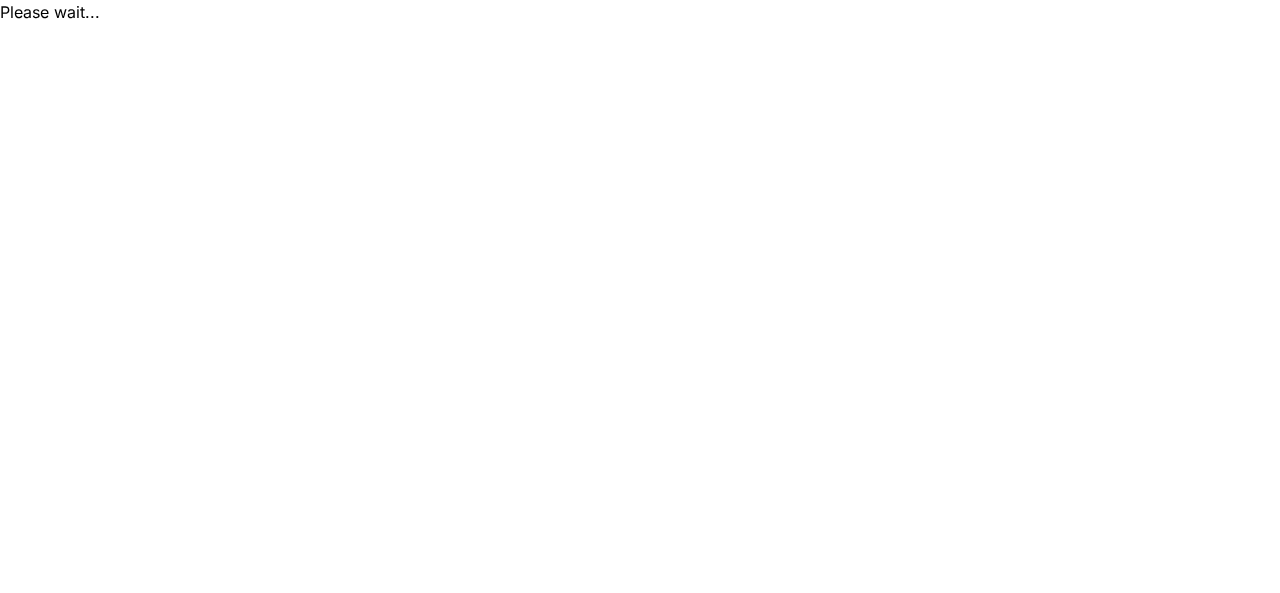 scroll, scrollTop: 0, scrollLeft: 0, axis: both 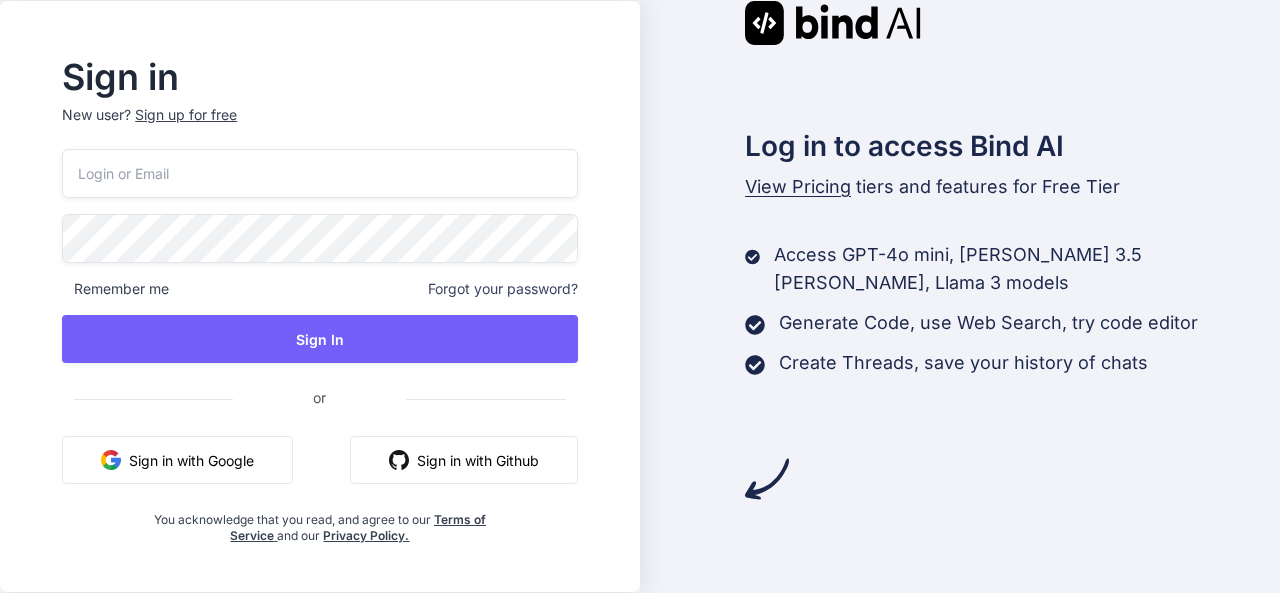 click at bounding box center (319, 173) 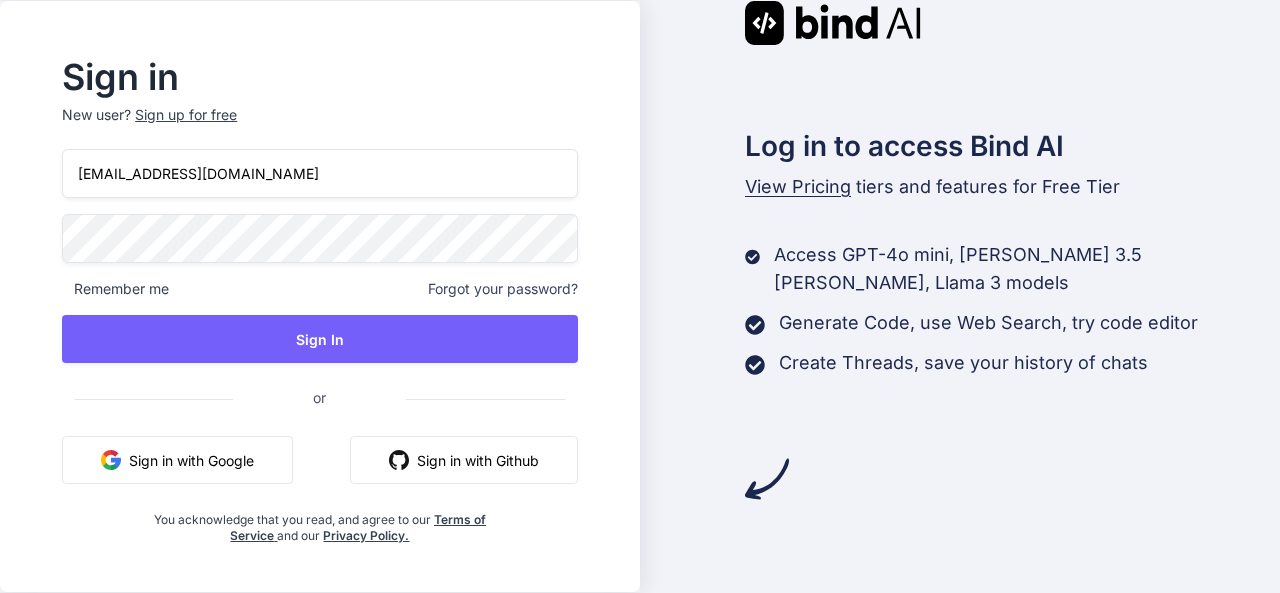 type on "[EMAIL_ADDRESS][DOMAIN_NAME]" 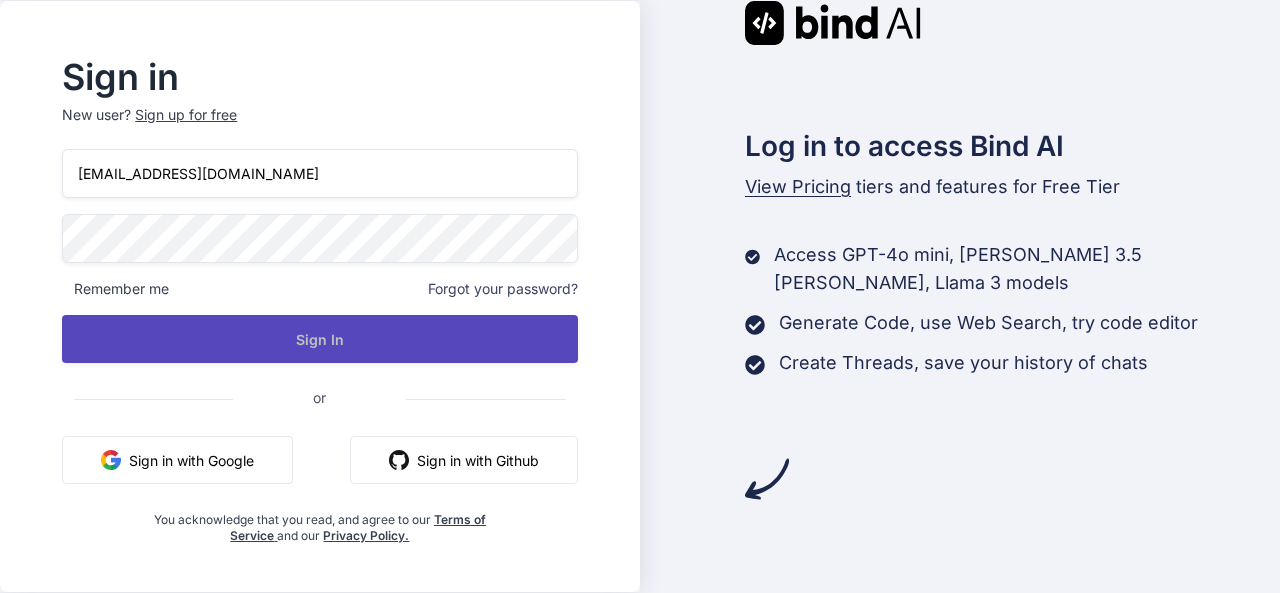 click on "Sign In" at bounding box center [319, 339] 